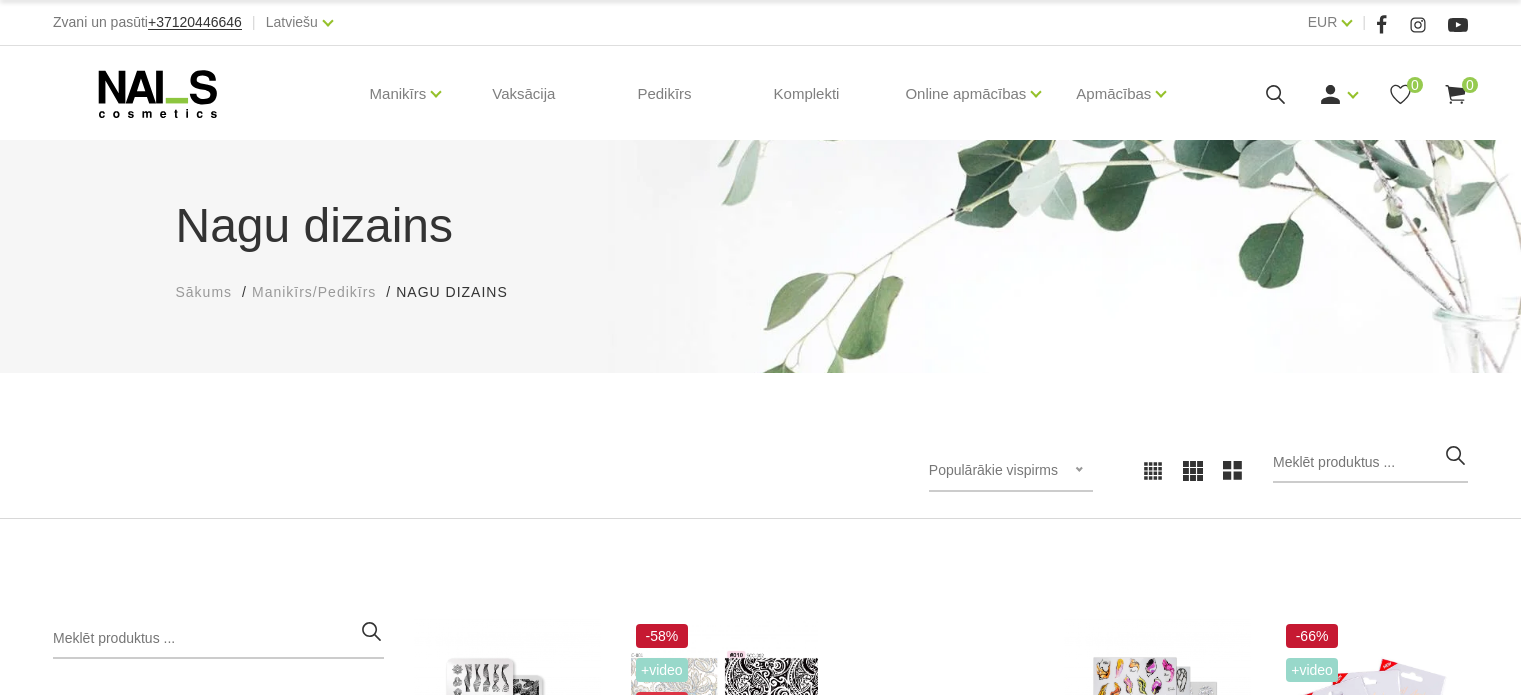 scroll, scrollTop: 0, scrollLeft: 0, axis: both 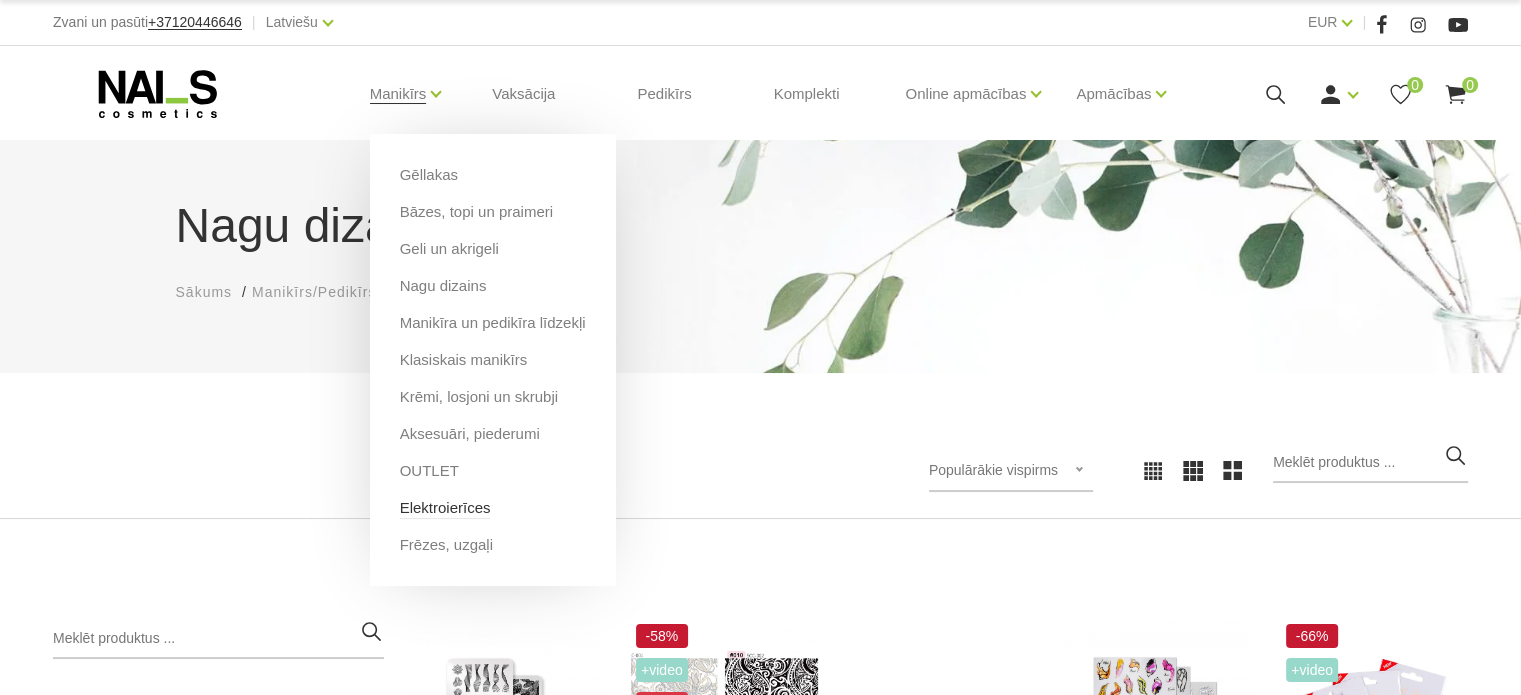 click on "Elektroierīces" at bounding box center [445, 508] 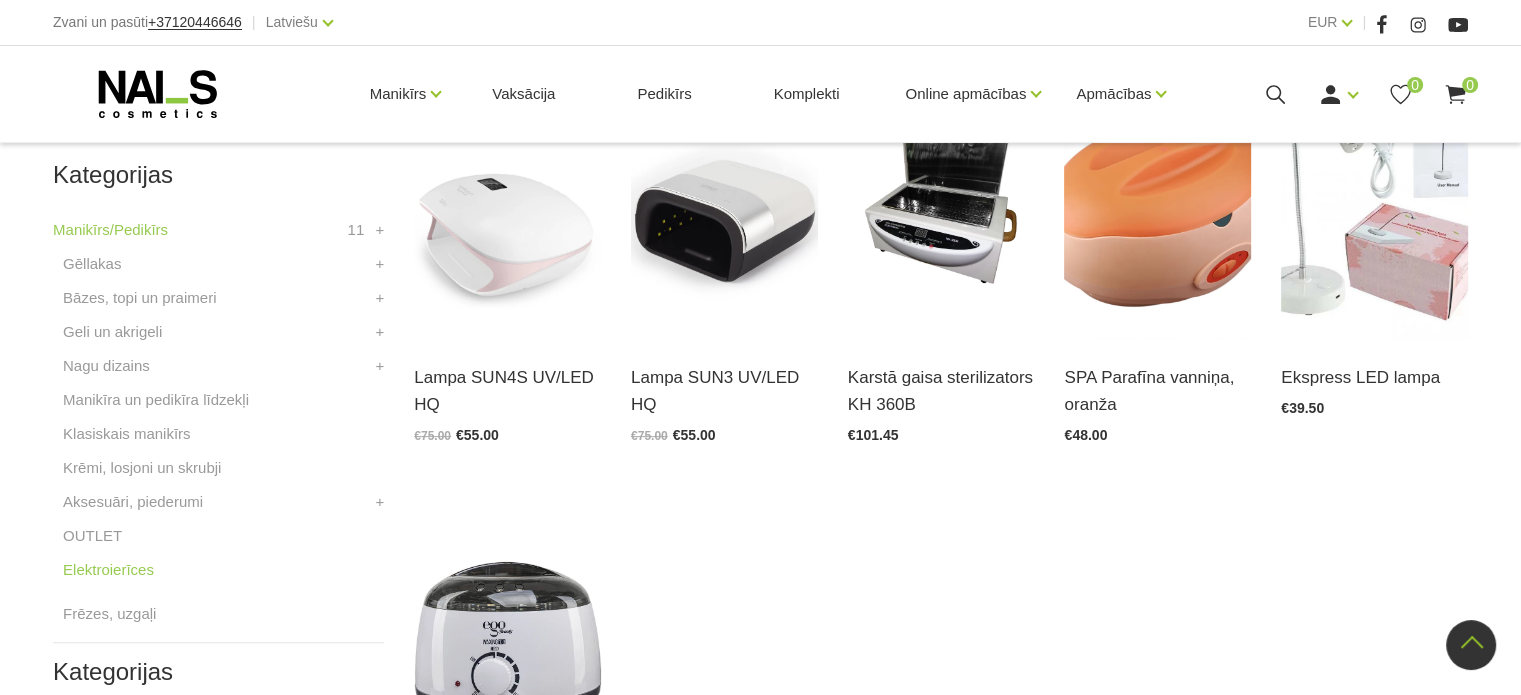 scroll, scrollTop: 500, scrollLeft: 0, axis: vertical 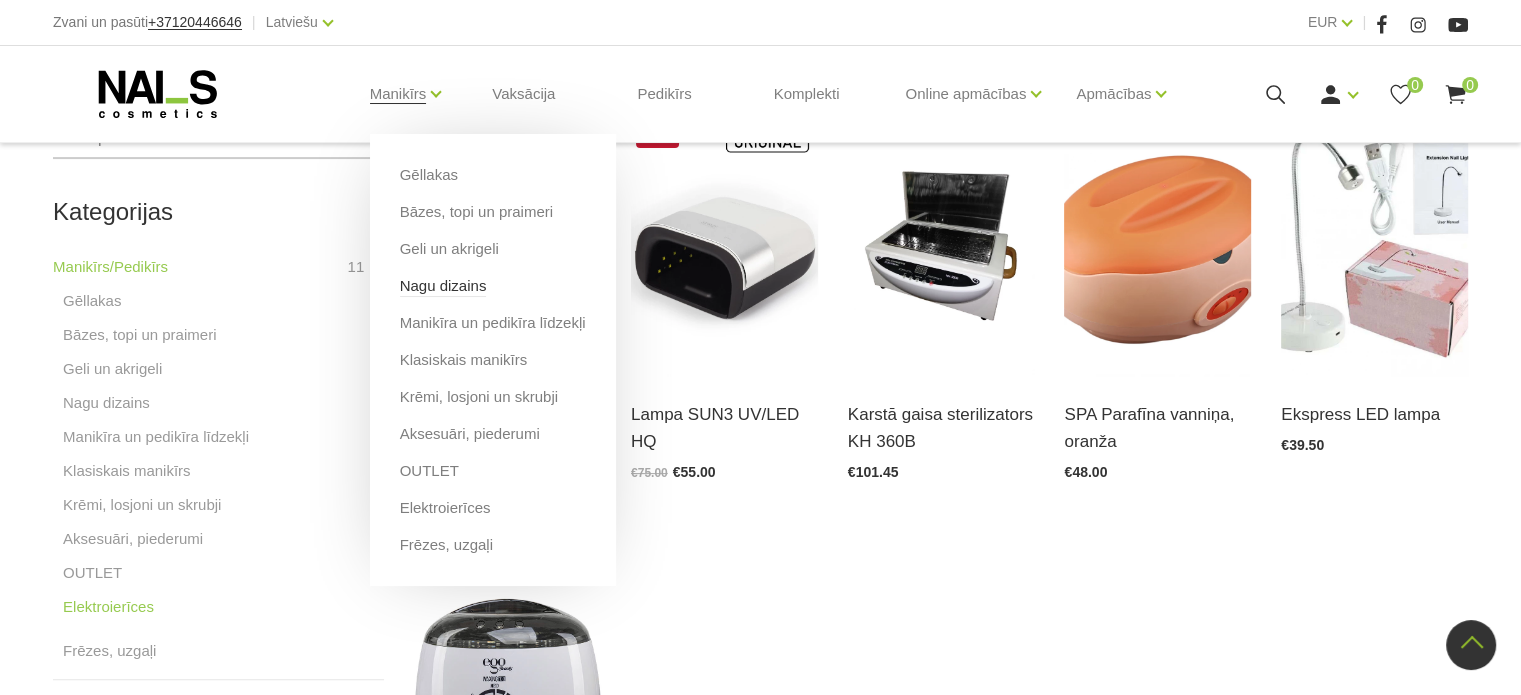 click on "Nagu dizains" at bounding box center [443, 286] 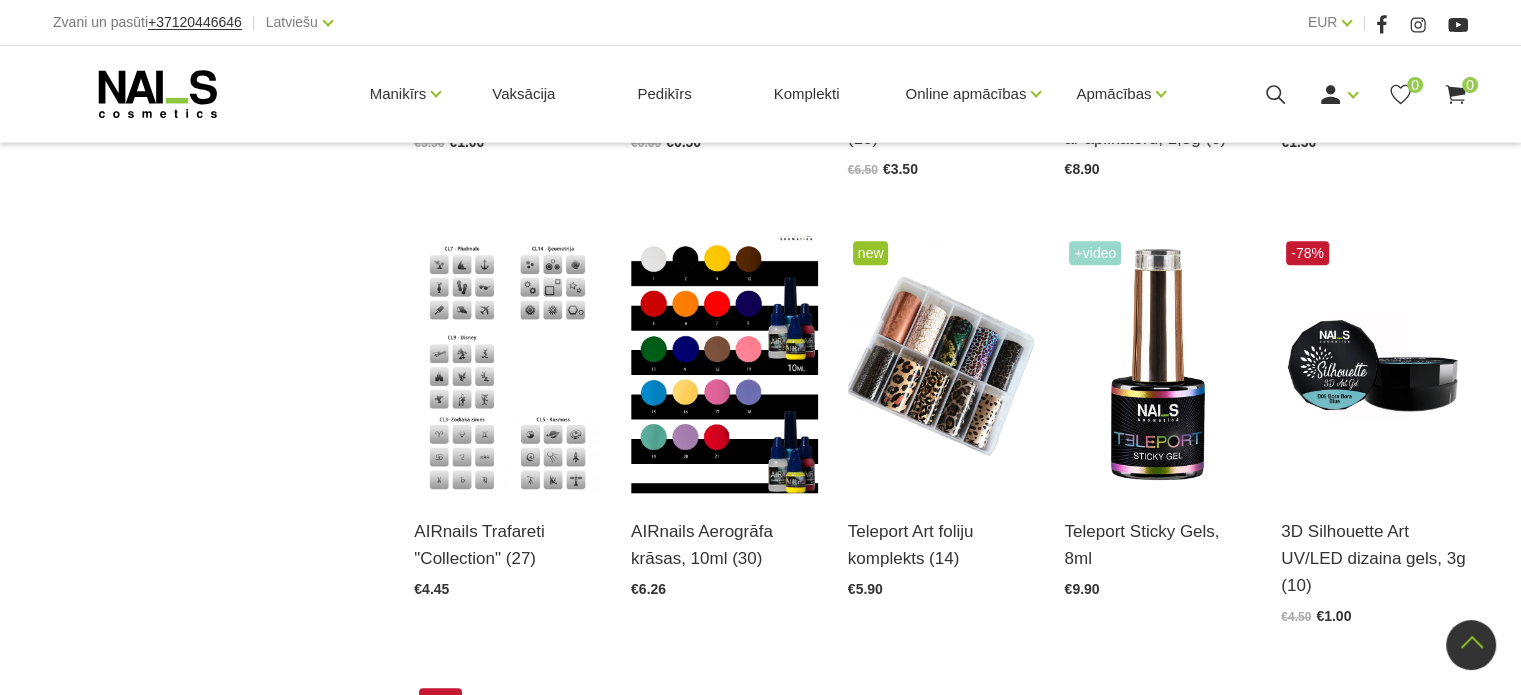 scroll, scrollTop: 1700, scrollLeft: 0, axis: vertical 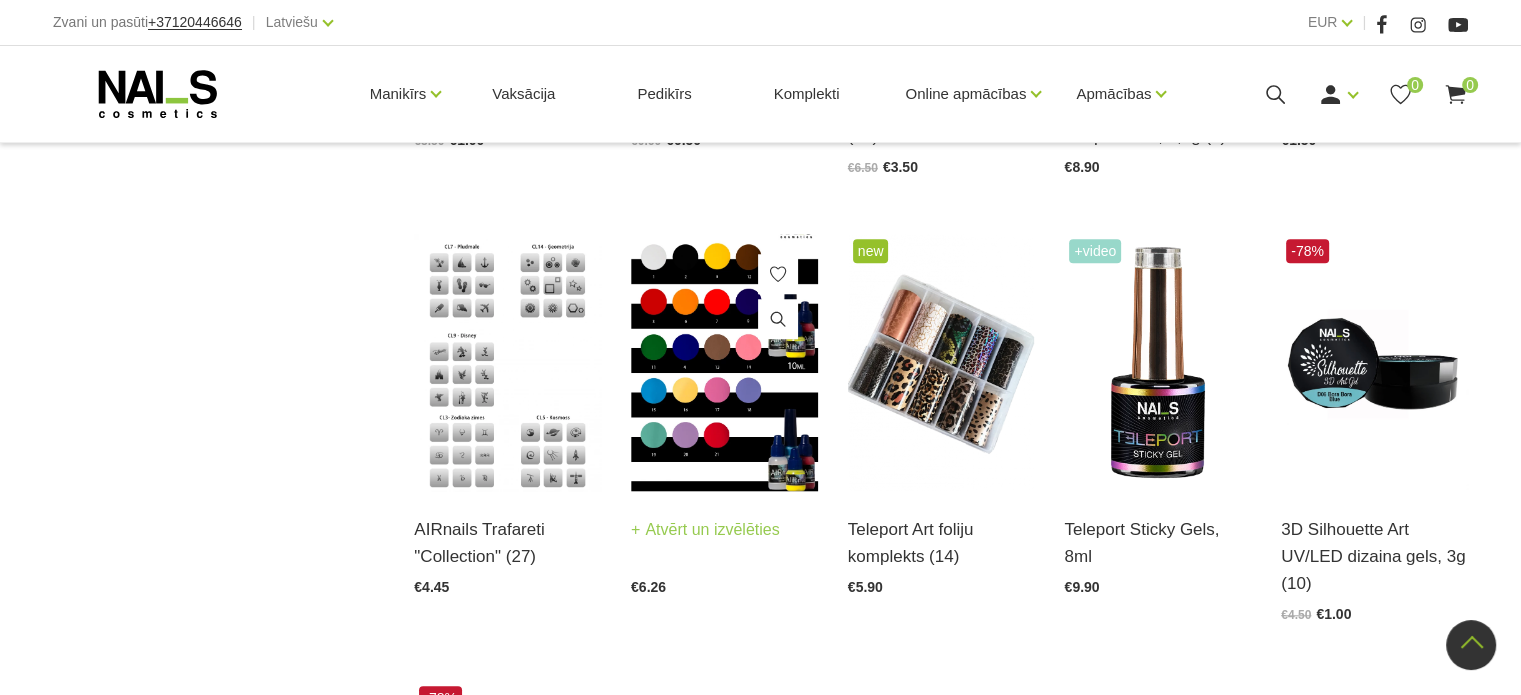 click on "Atvērt un izvēlēties" at bounding box center (705, 530) 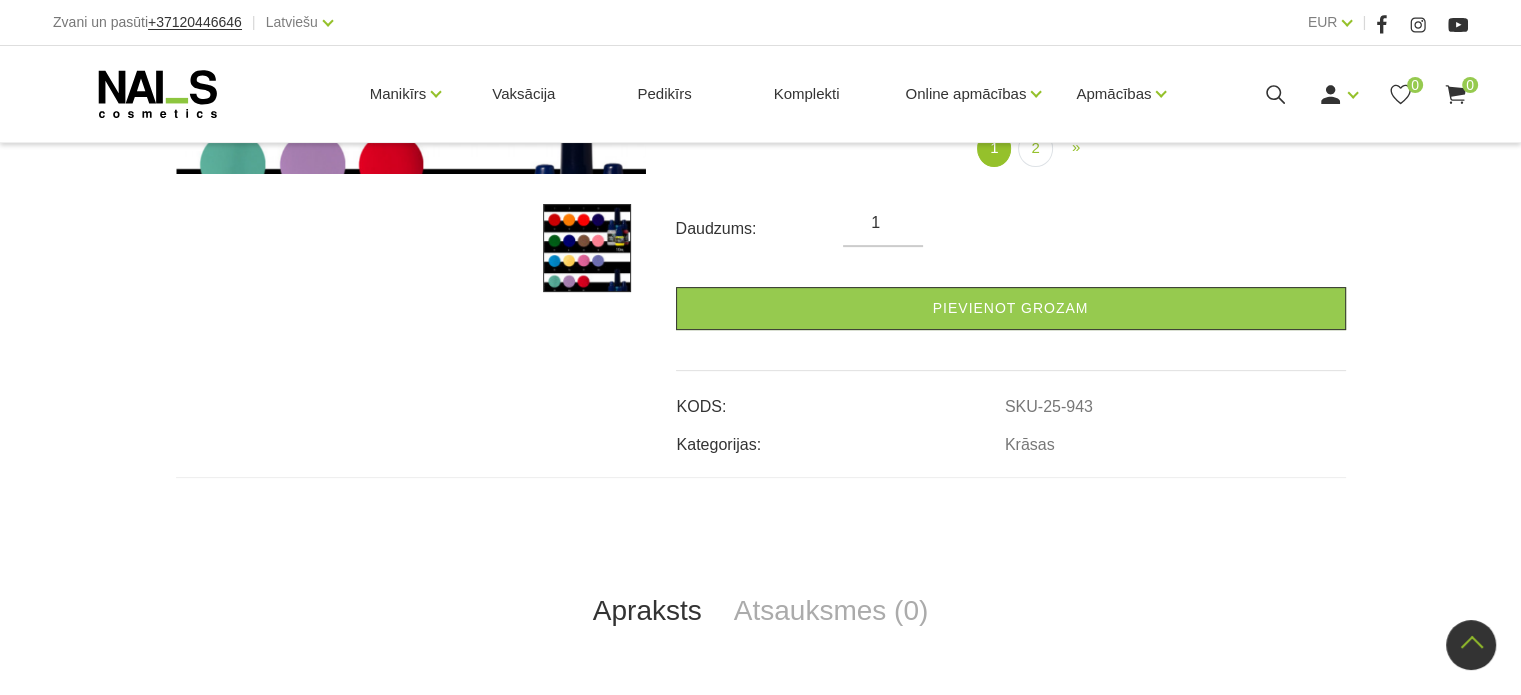scroll, scrollTop: 500, scrollLeft: 0, axis: vertical 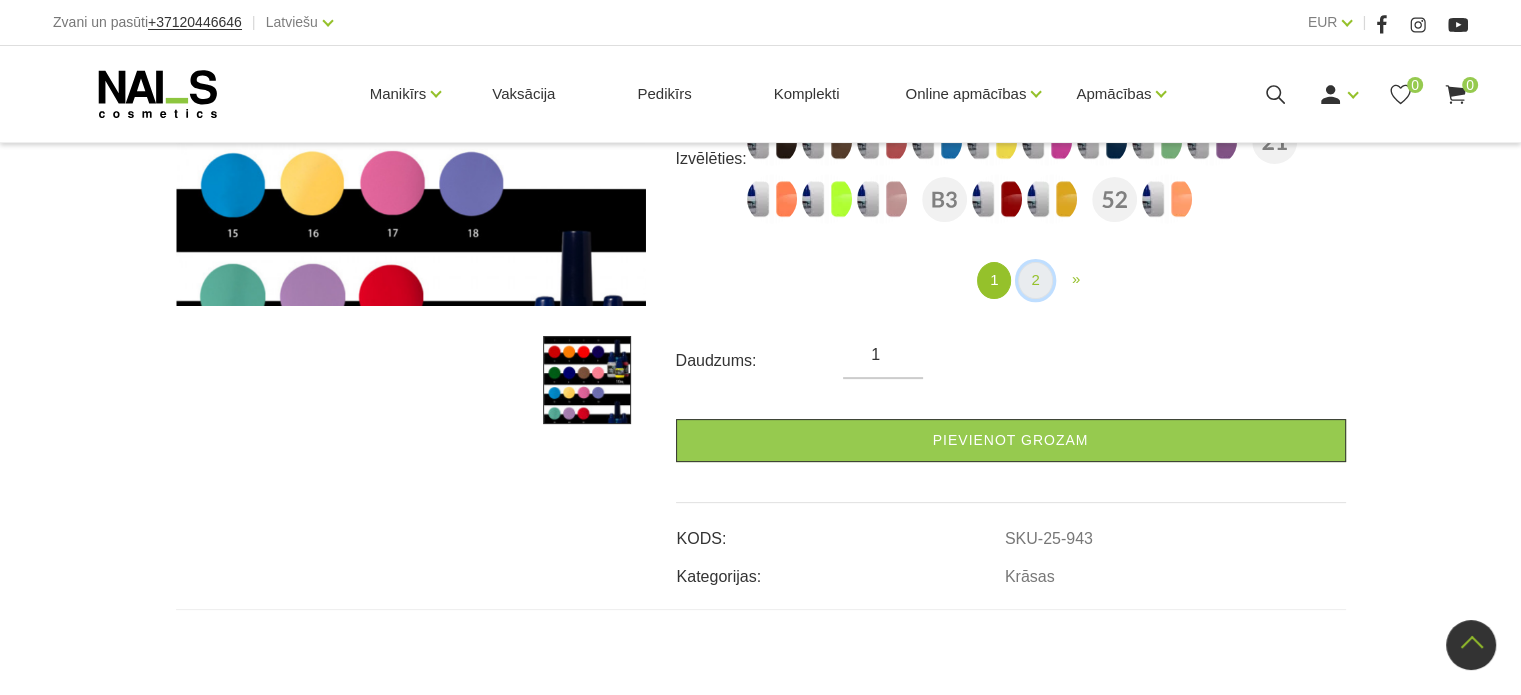 click on "2" at bounding box center [1035, 280] 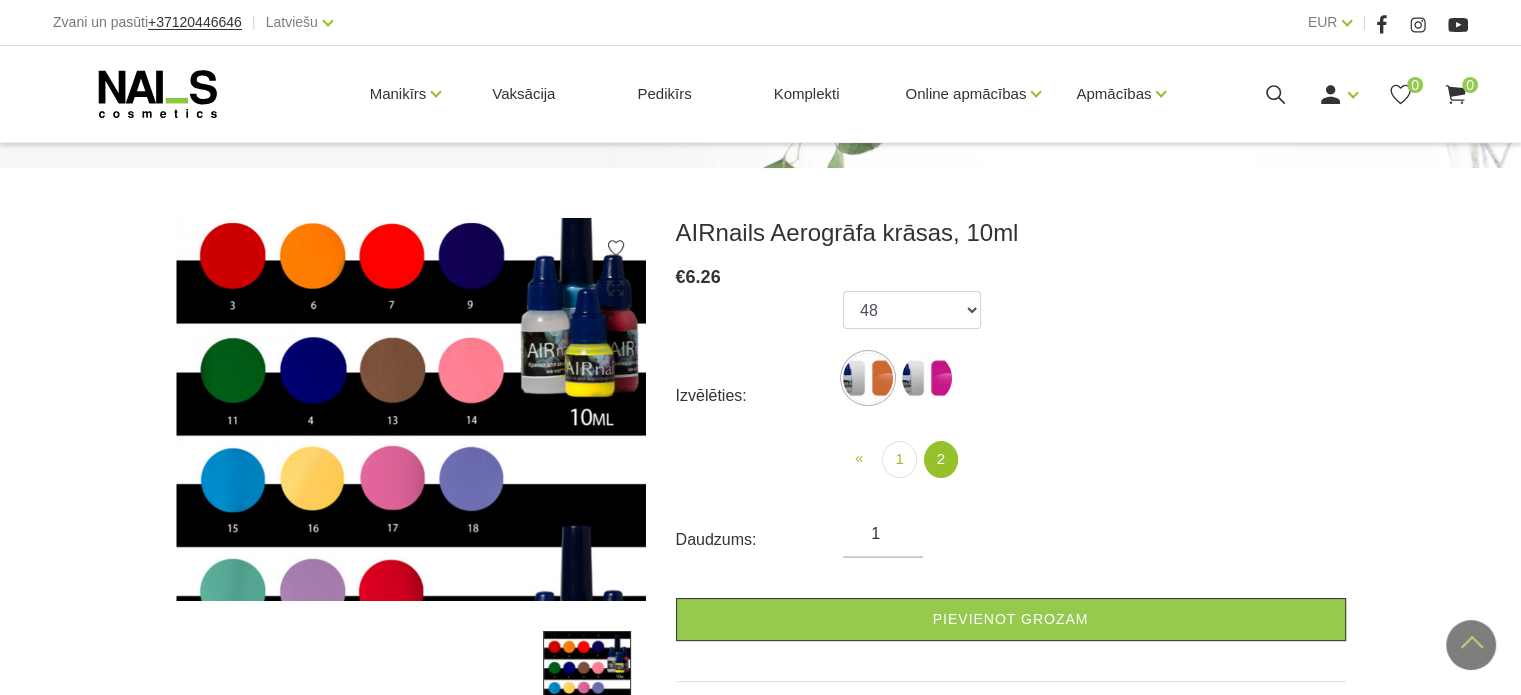 scroll, scrollTop: 200, scrollLeft: 0, axis: vertical 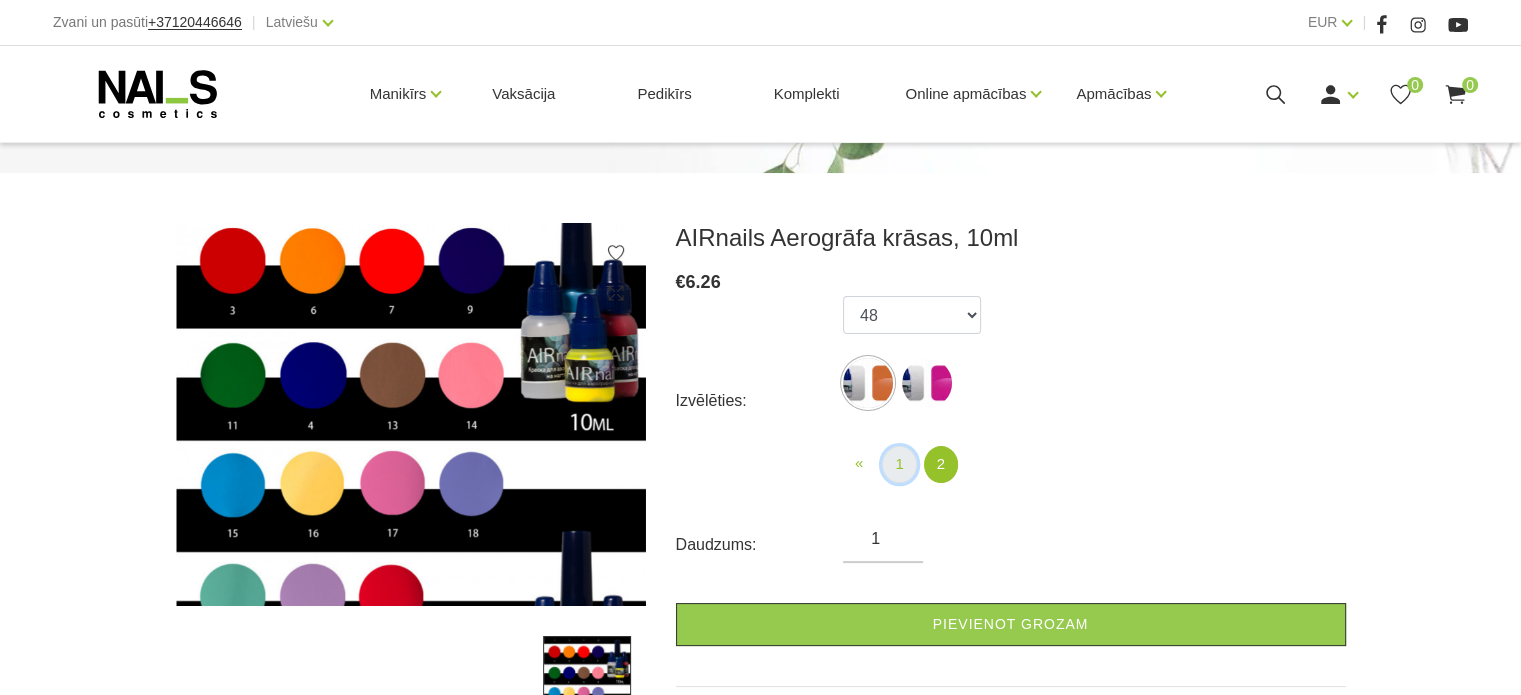 click on "1" at bounding box center (899, 464) 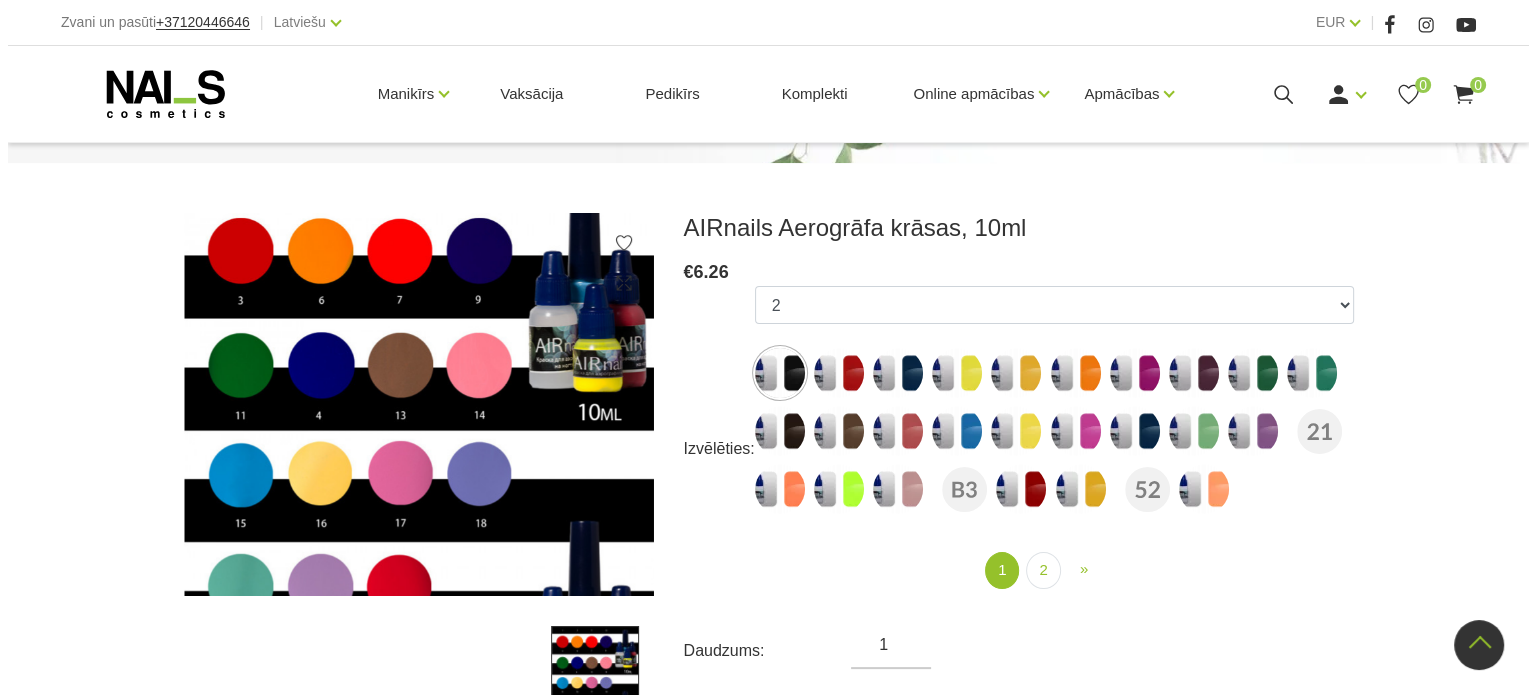 scroll, scrollTop: 0, scrollLeft: 0, axis: both 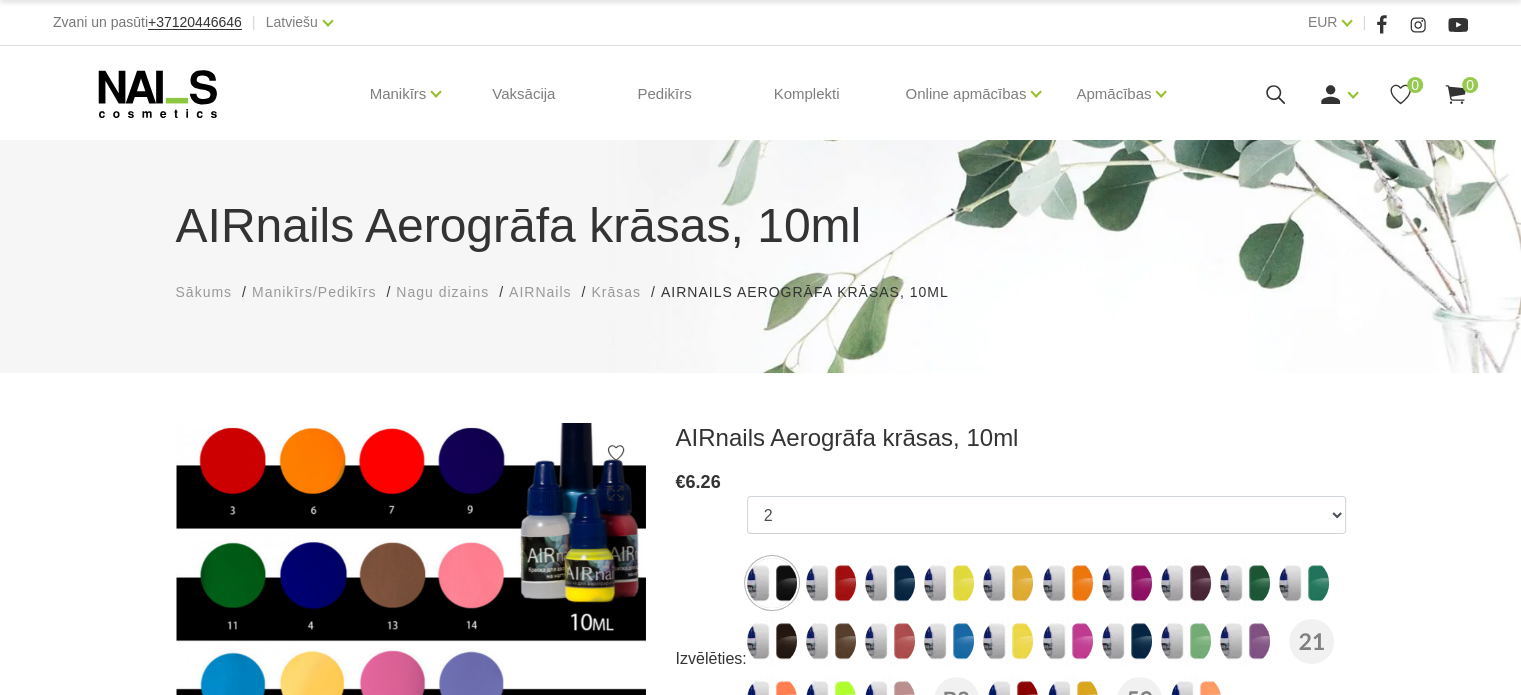 click 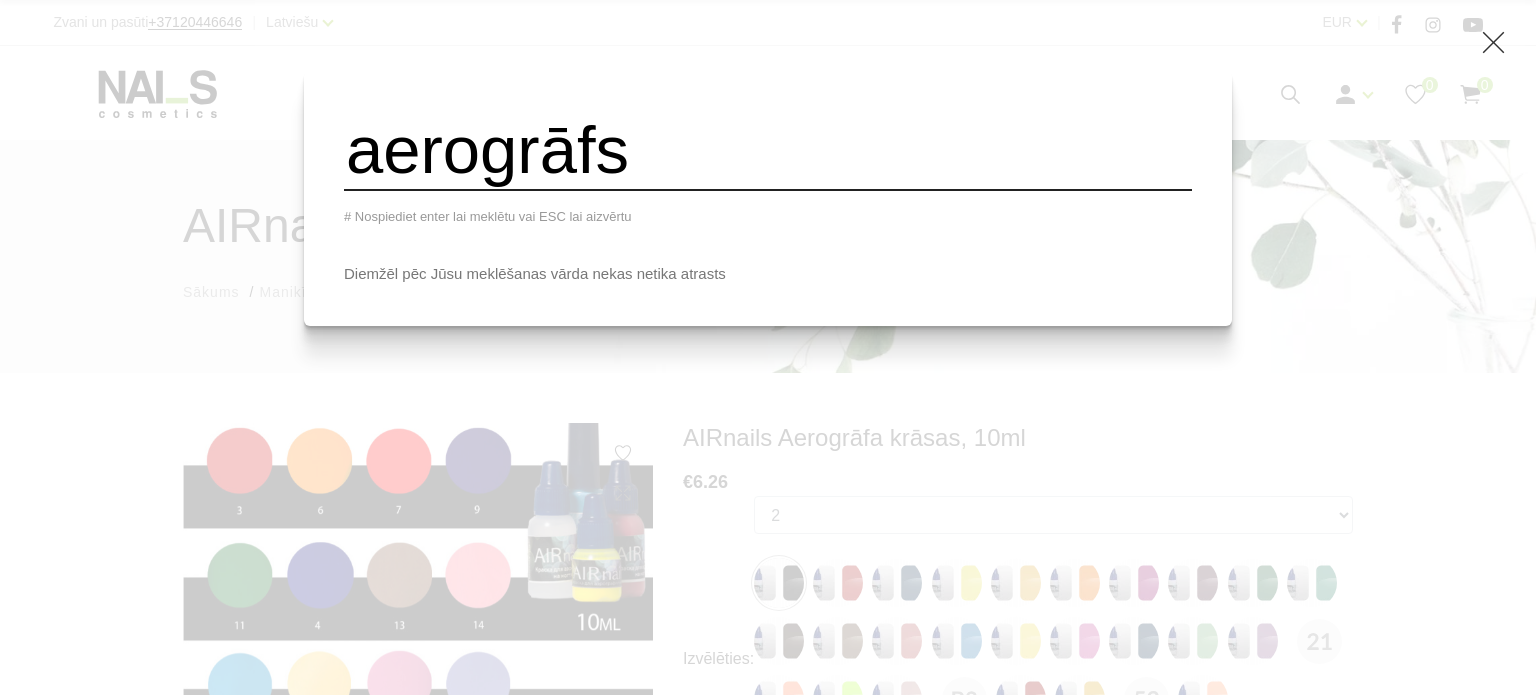 type on "aerogrāfs" 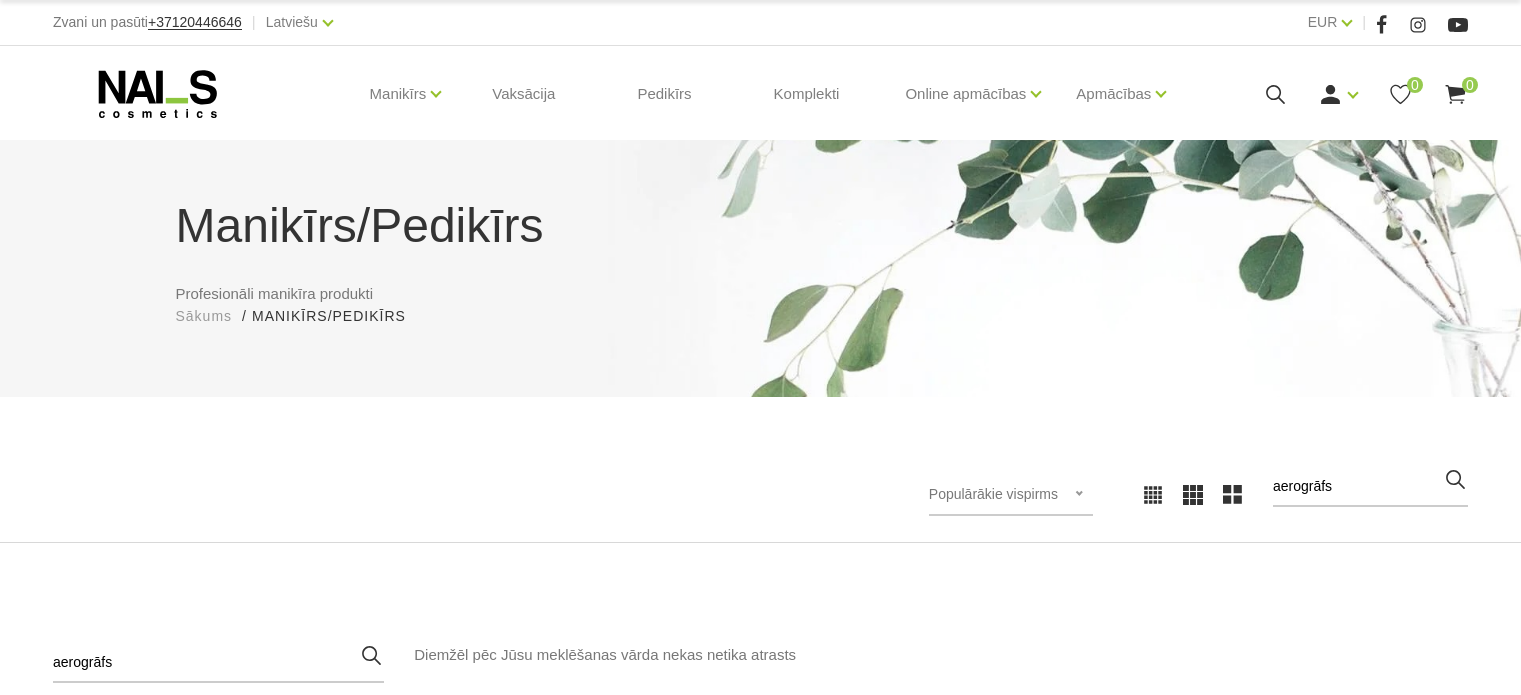 scroll, scrollTop: 0, scrollLeft: 0, axis: both 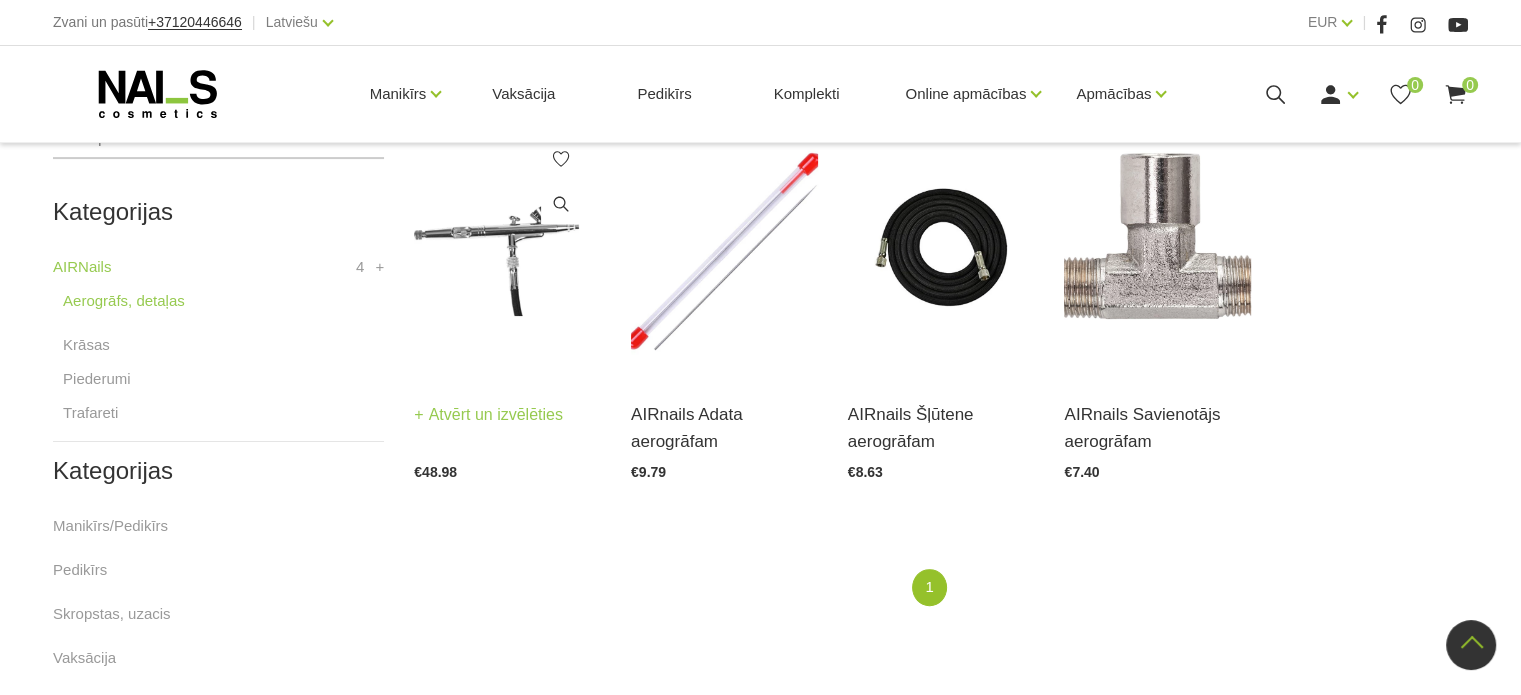 click at bounding box center (507, 247) 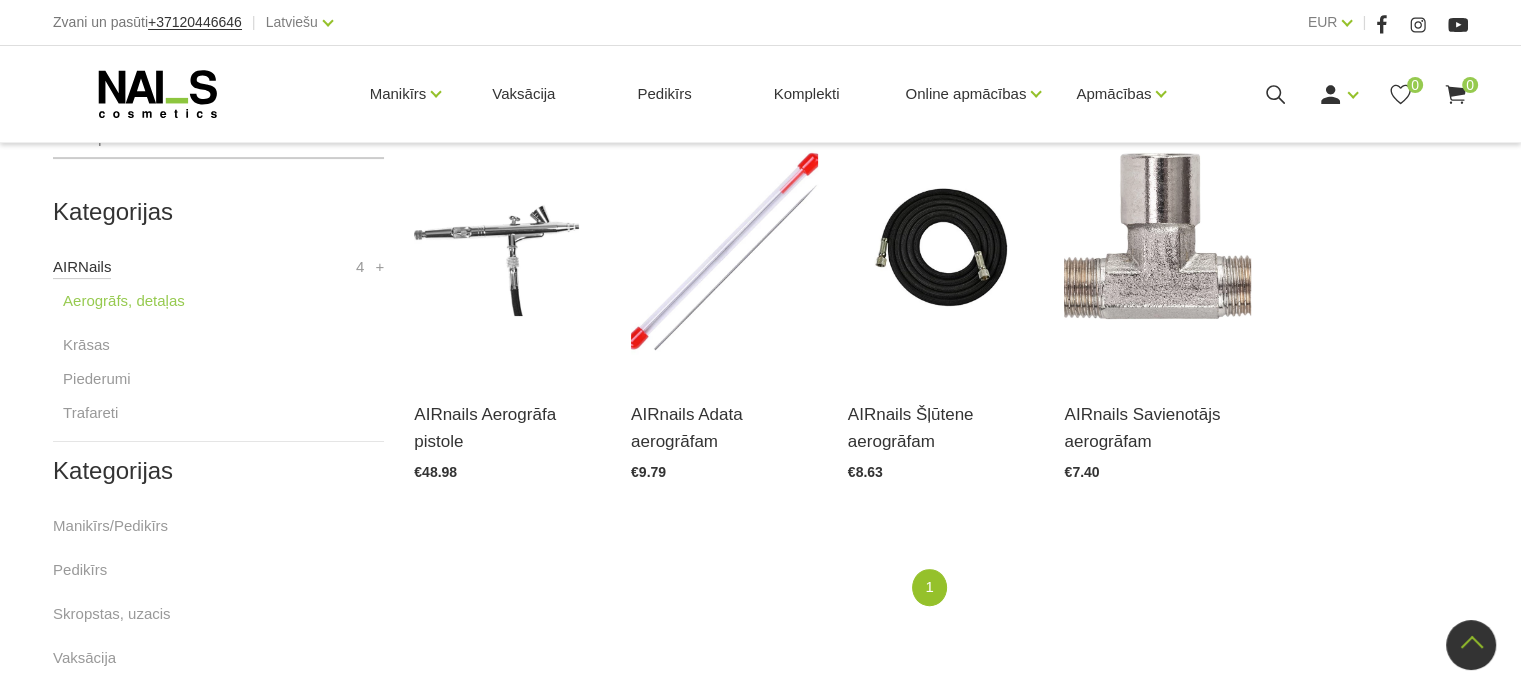 click on "AIRNails" at bounding box center (82, 267) 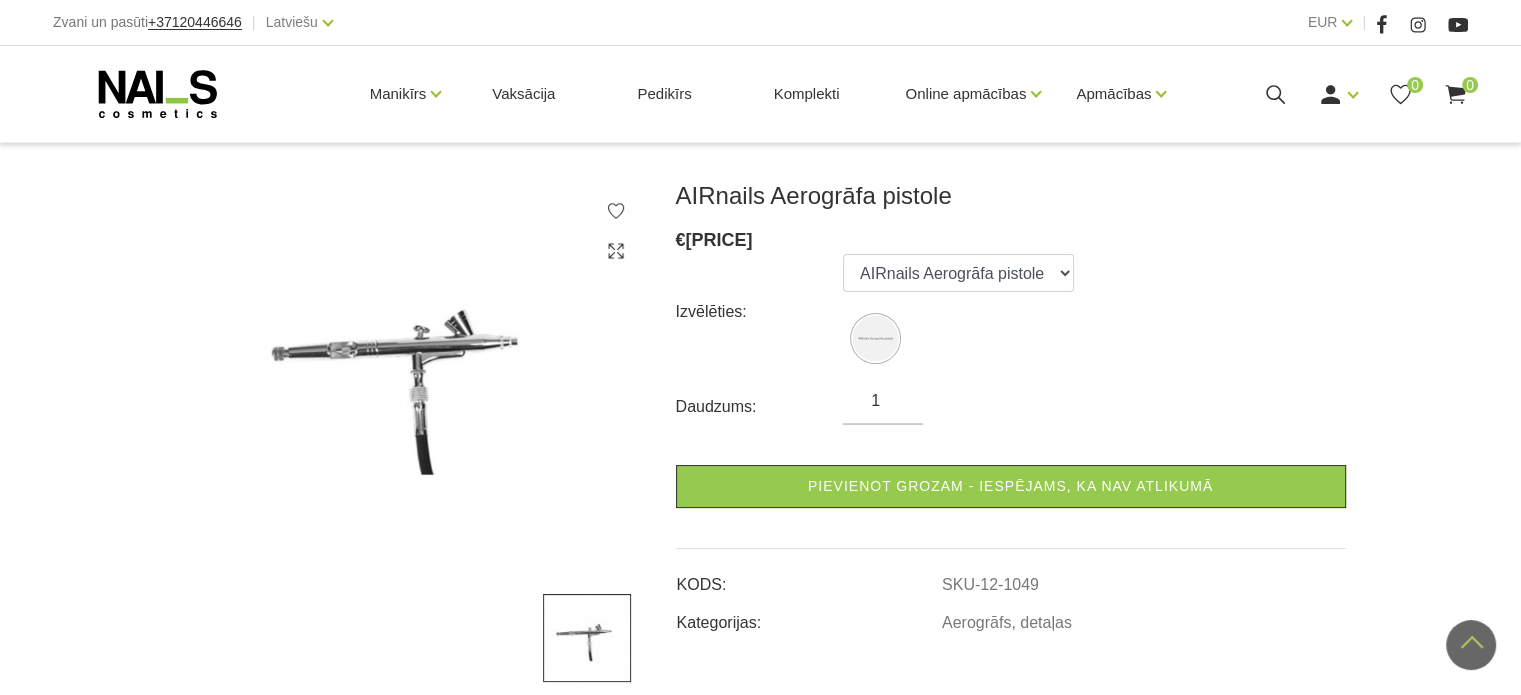 scroll, scrollTop: 200, scrollLeft: 0, axis: vertical 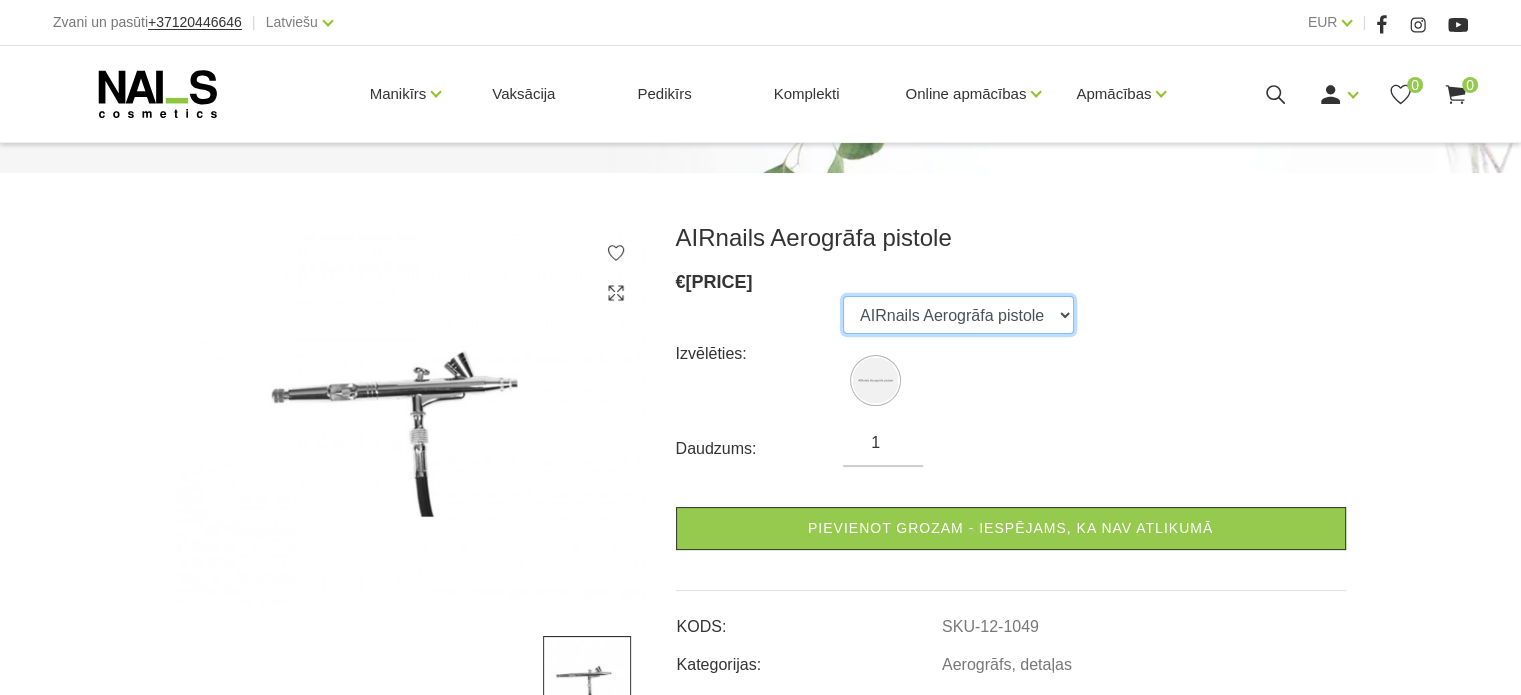 click on "AIRnails Aerogrāfa pistole" at bounding box center [958, 315] 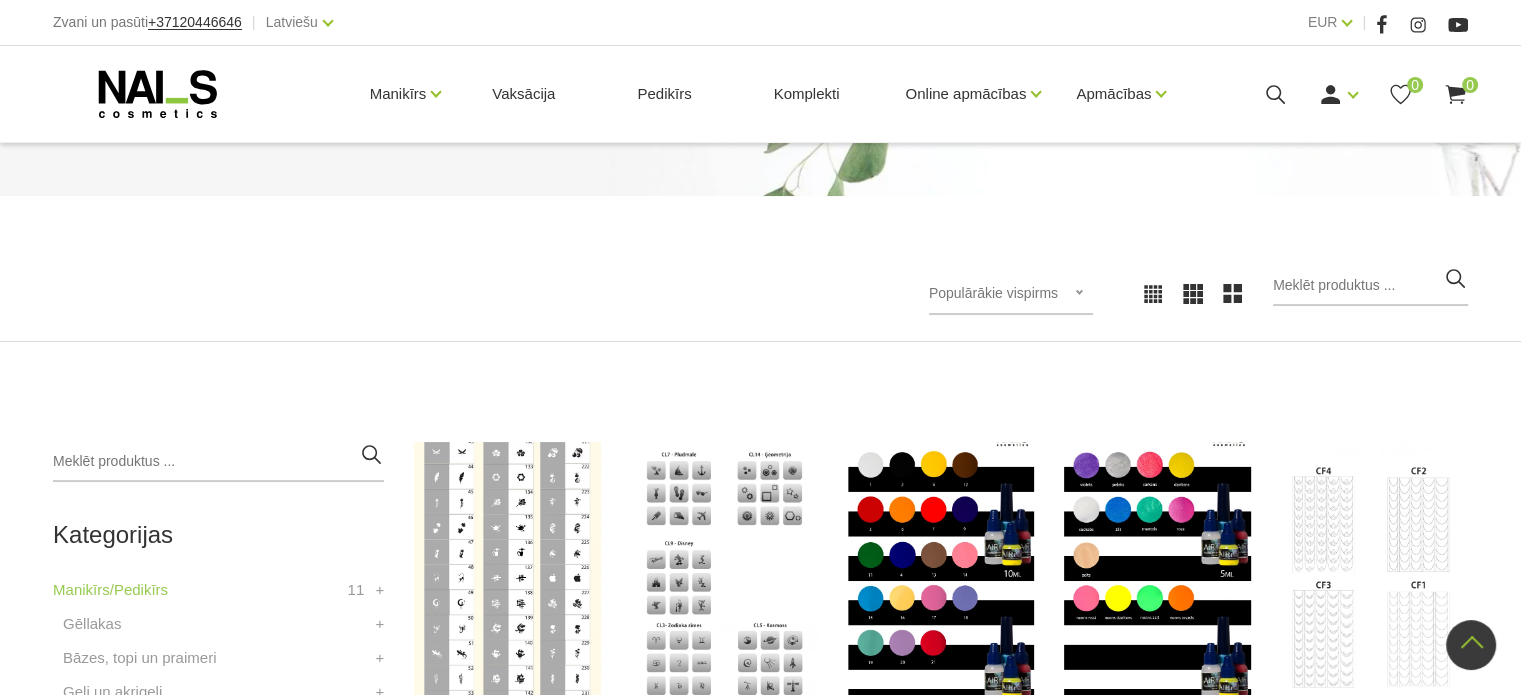 scroll, scrollTop: 172, scrollLeft: 0, axis: vertical 